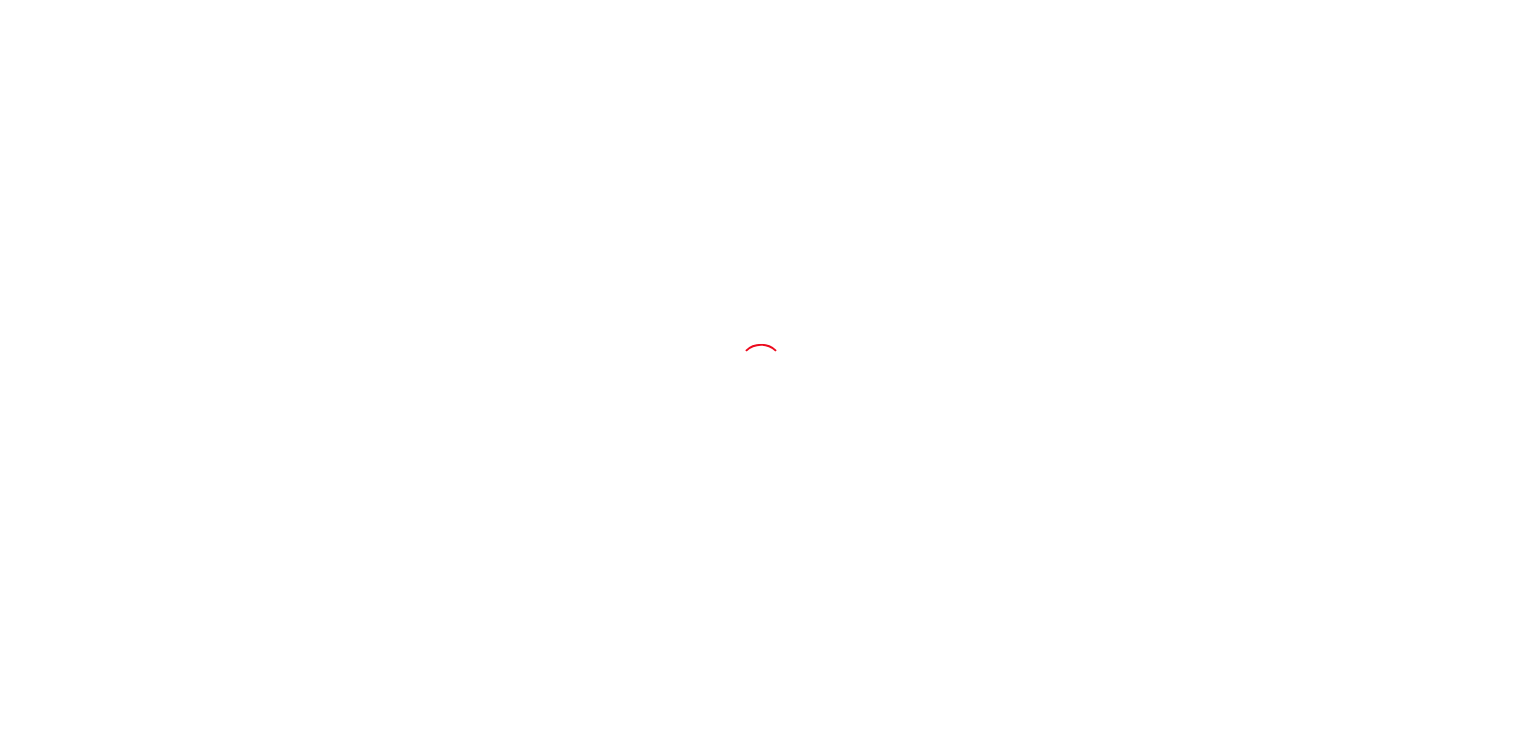 scroll, scrollTop: 0, scrollLeft: 0, axis: both 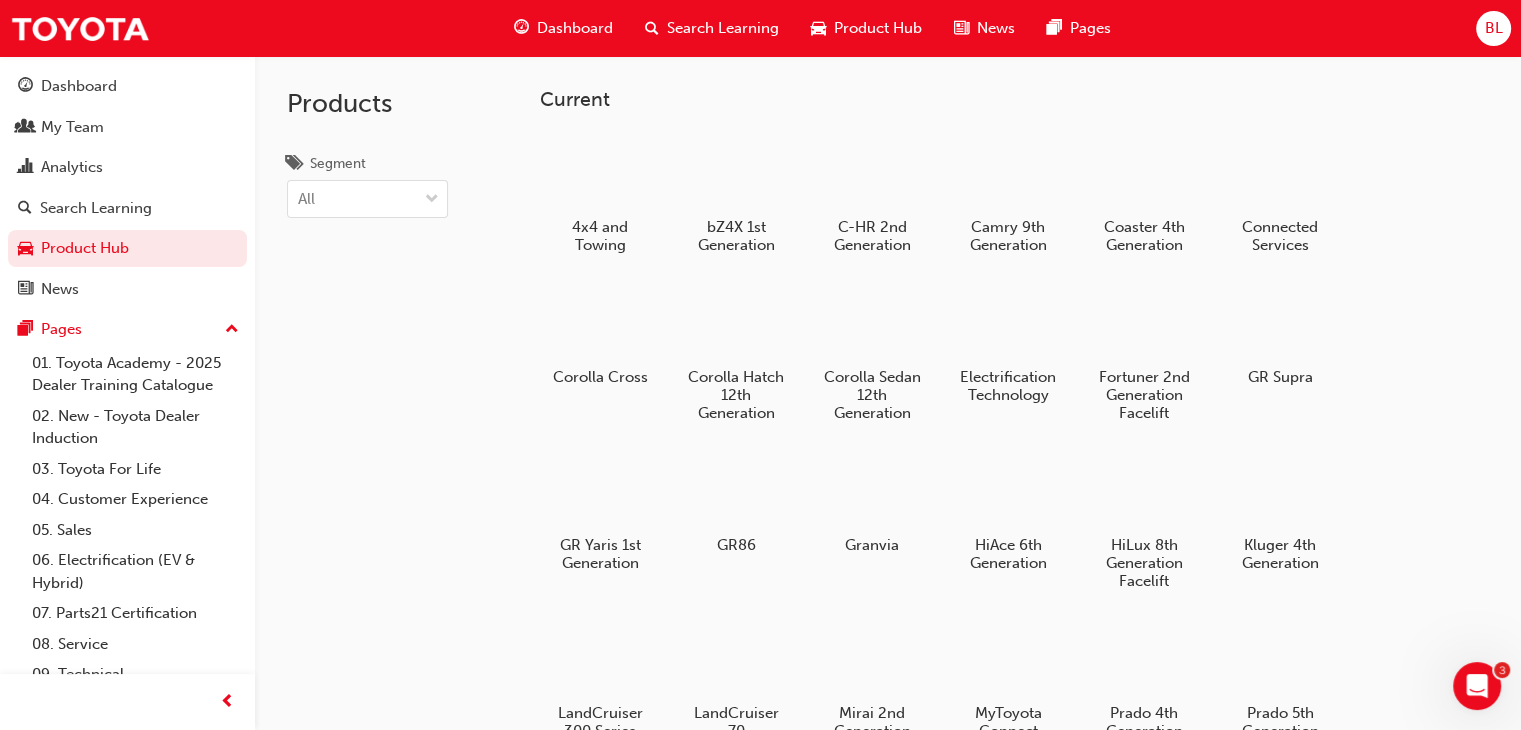 click on "Search Learning" at bounding box center (723, 28) 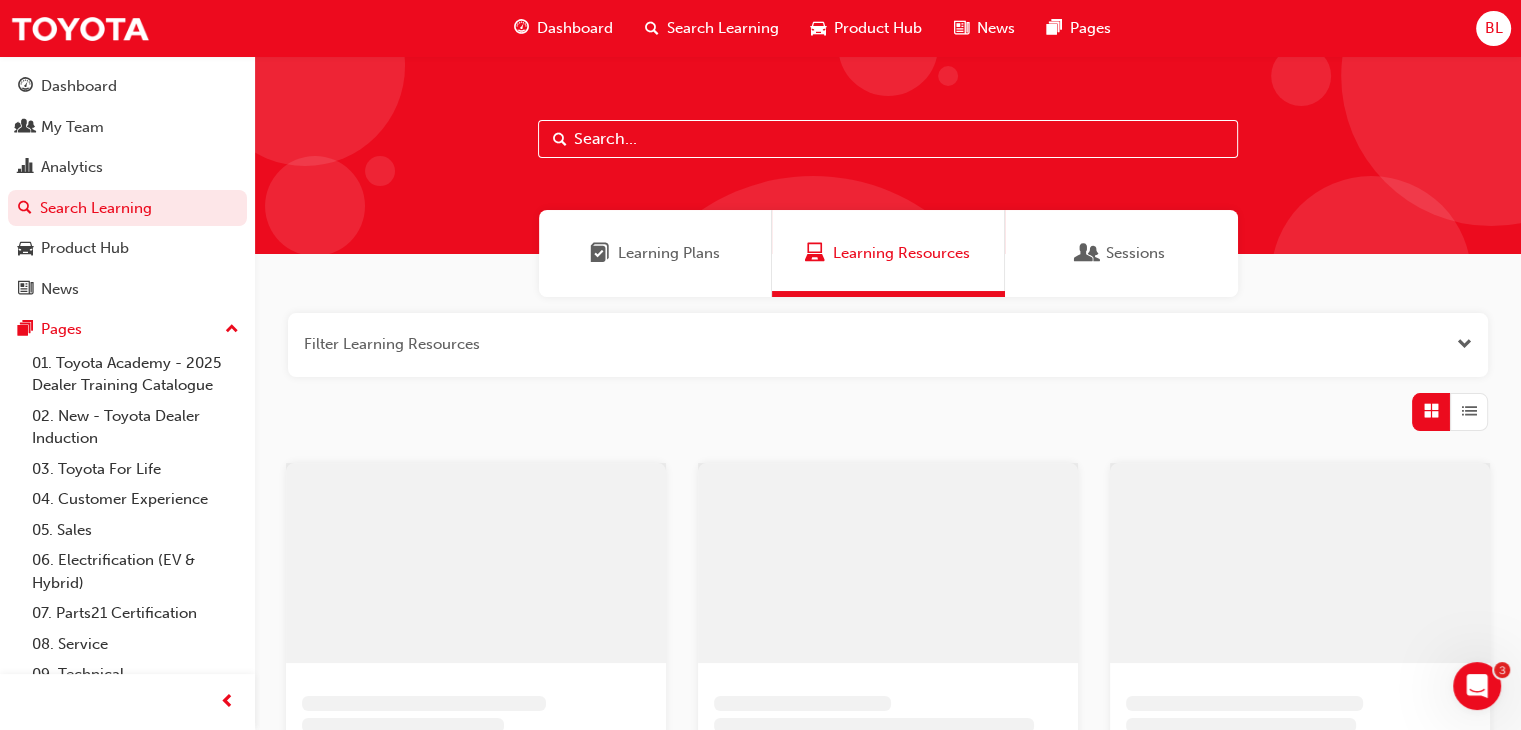click at bounding box center (888, 139) 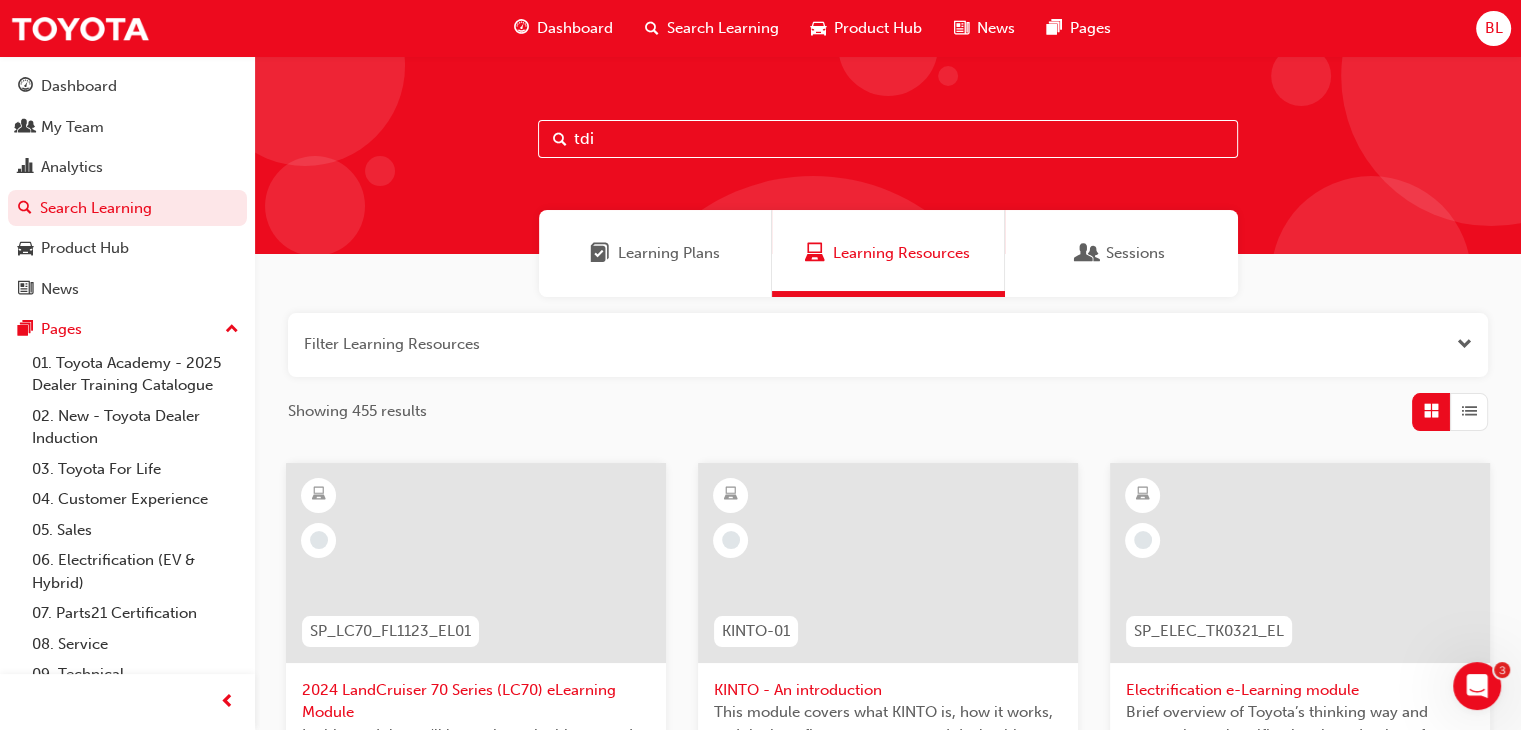 type on "tdi" 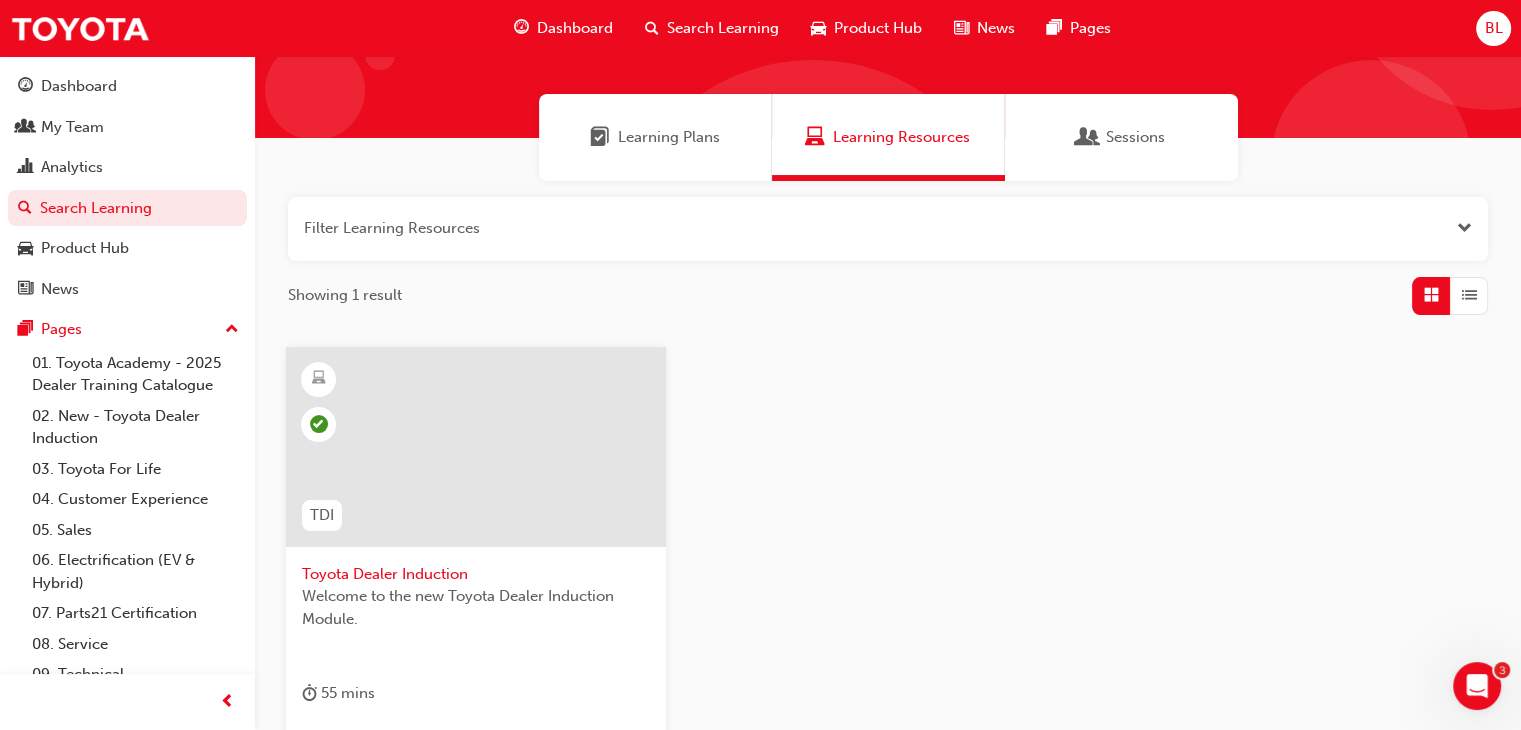 scroll, scrollTop: 200, scrollLeft: 0, axis: vertical 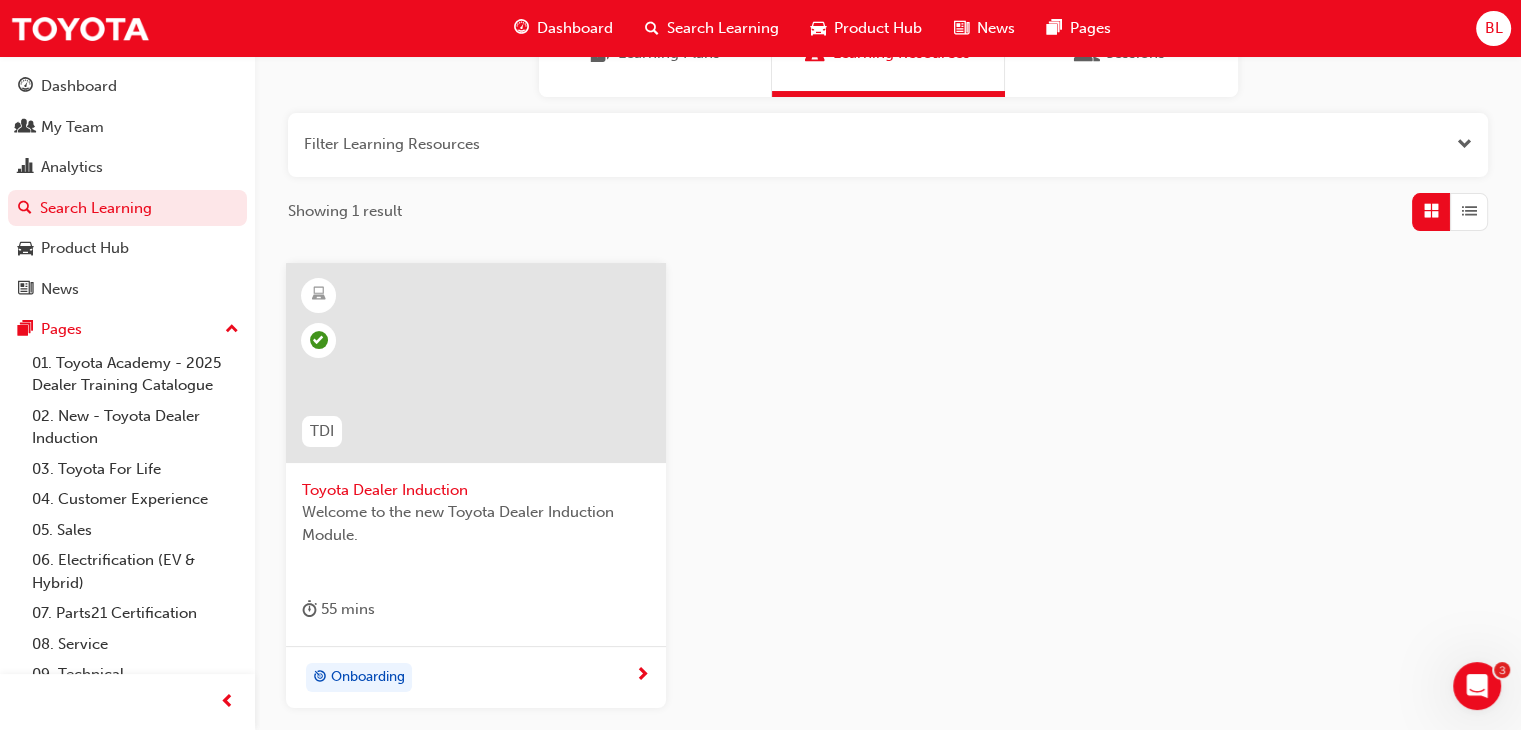 click on "Toyota Dealer Induction" at bounding box center (476, 490) 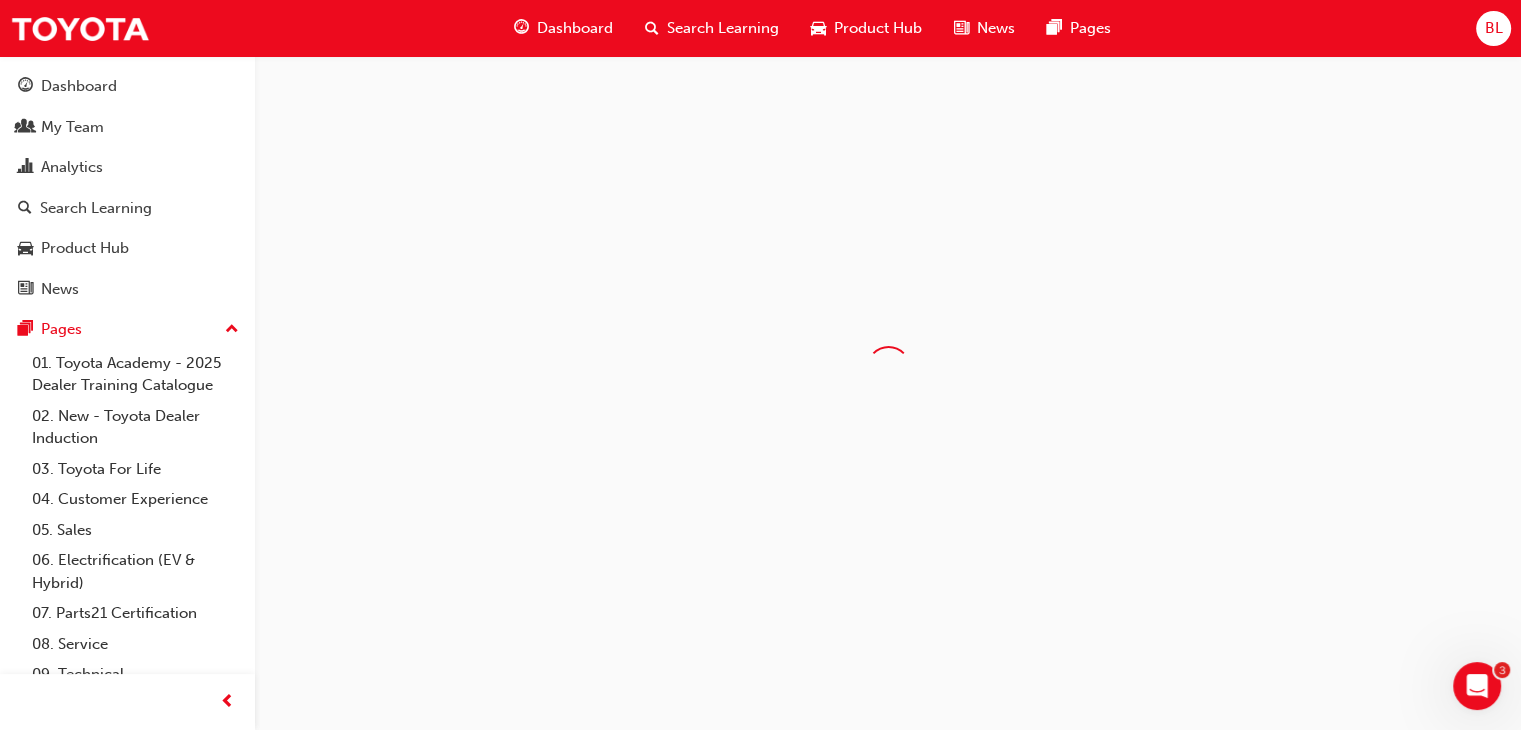 scroll, scrollTop: 0, scrollLeft: 0, axis: both 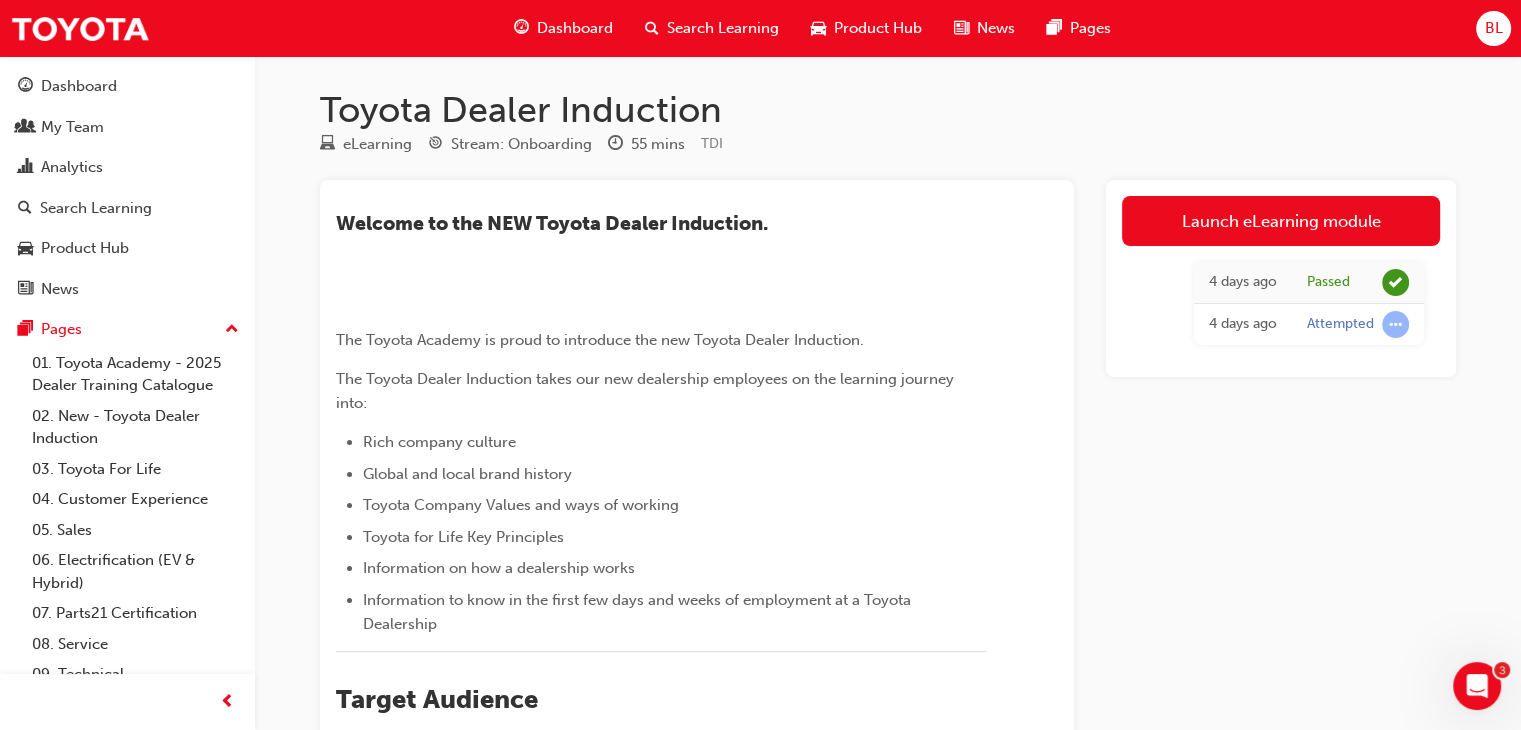 click on "Search Learning" at bounding box center (723, 28) 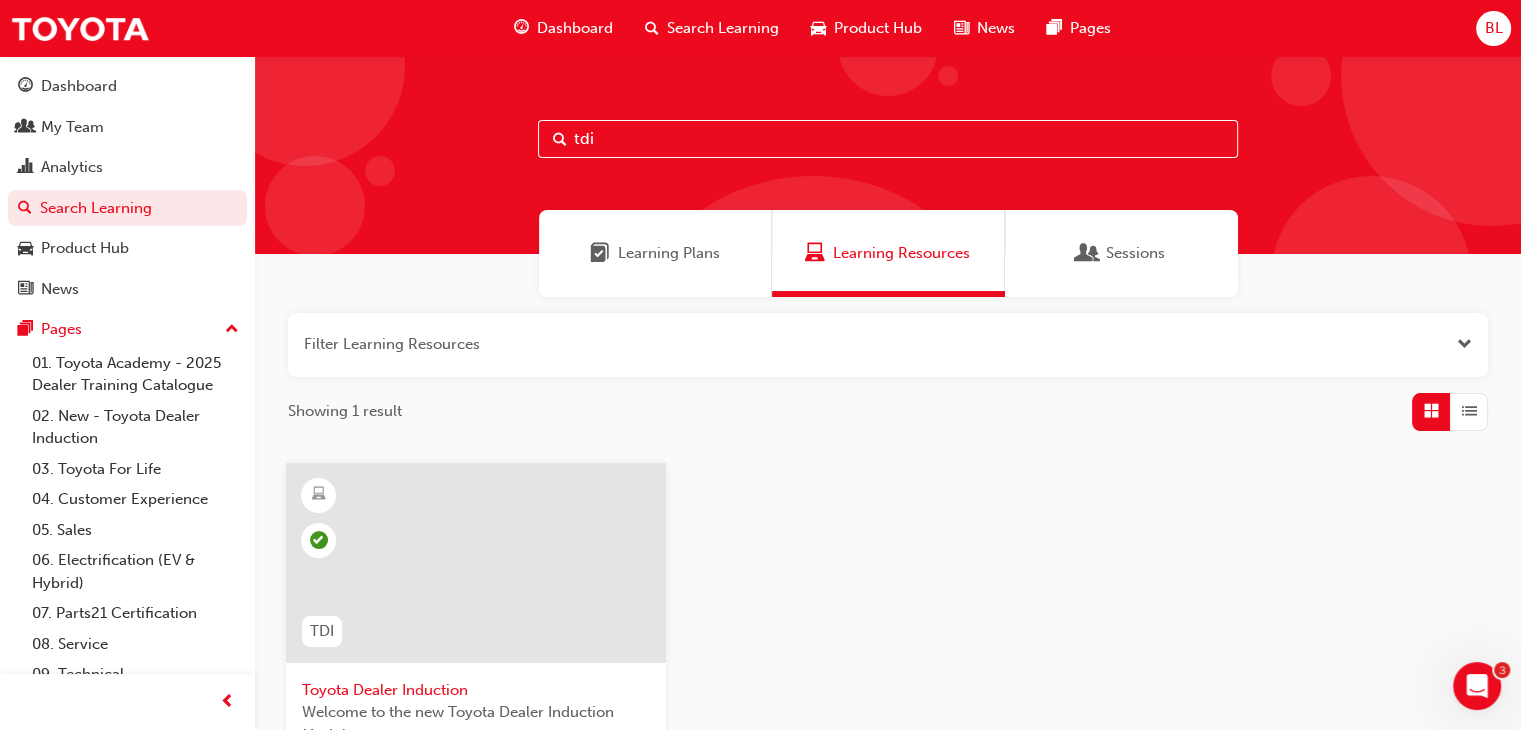 drag, startPoint x: 600, startPoint y: 143, endPoint x: 508, endPoint y: 136, distance: 92.26592 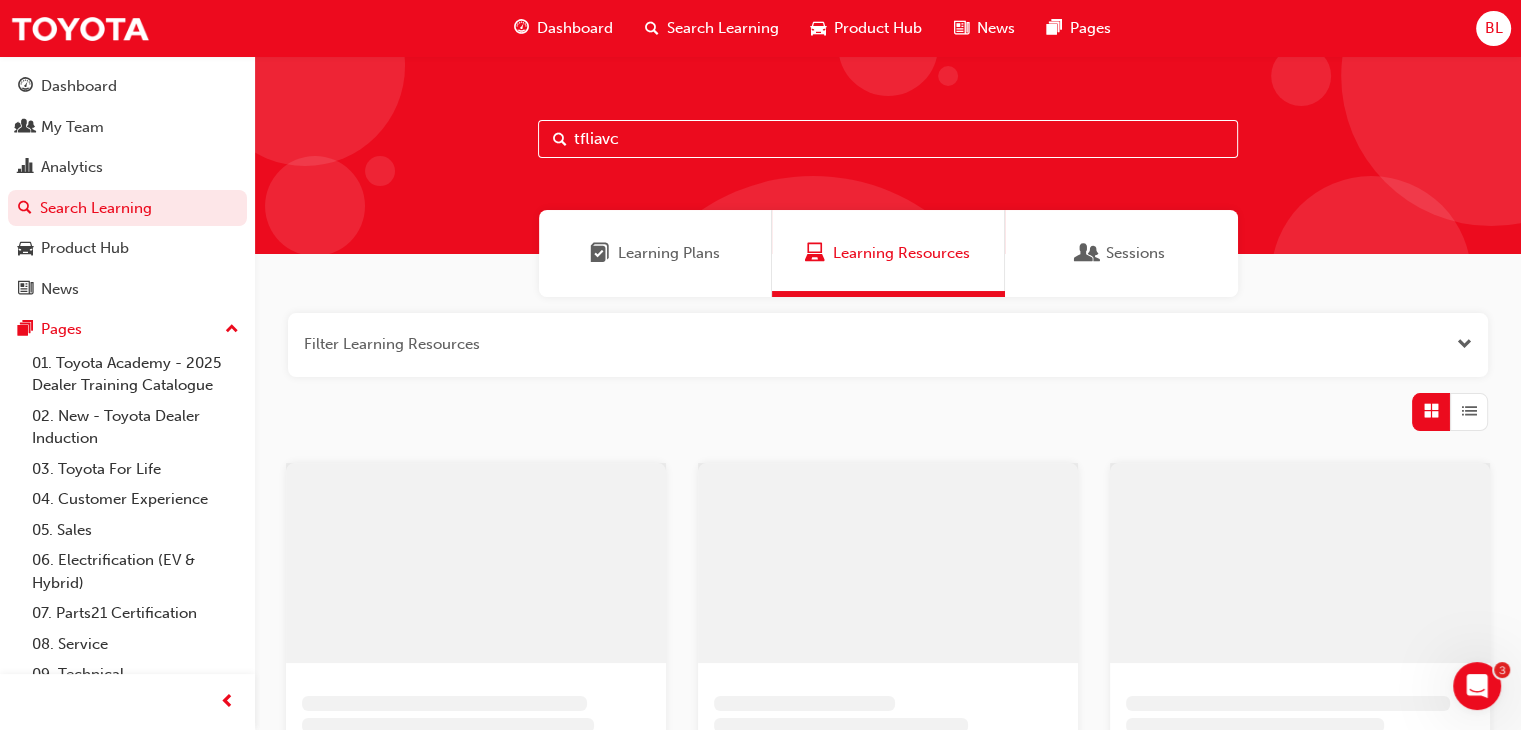 type on "tfliavc" 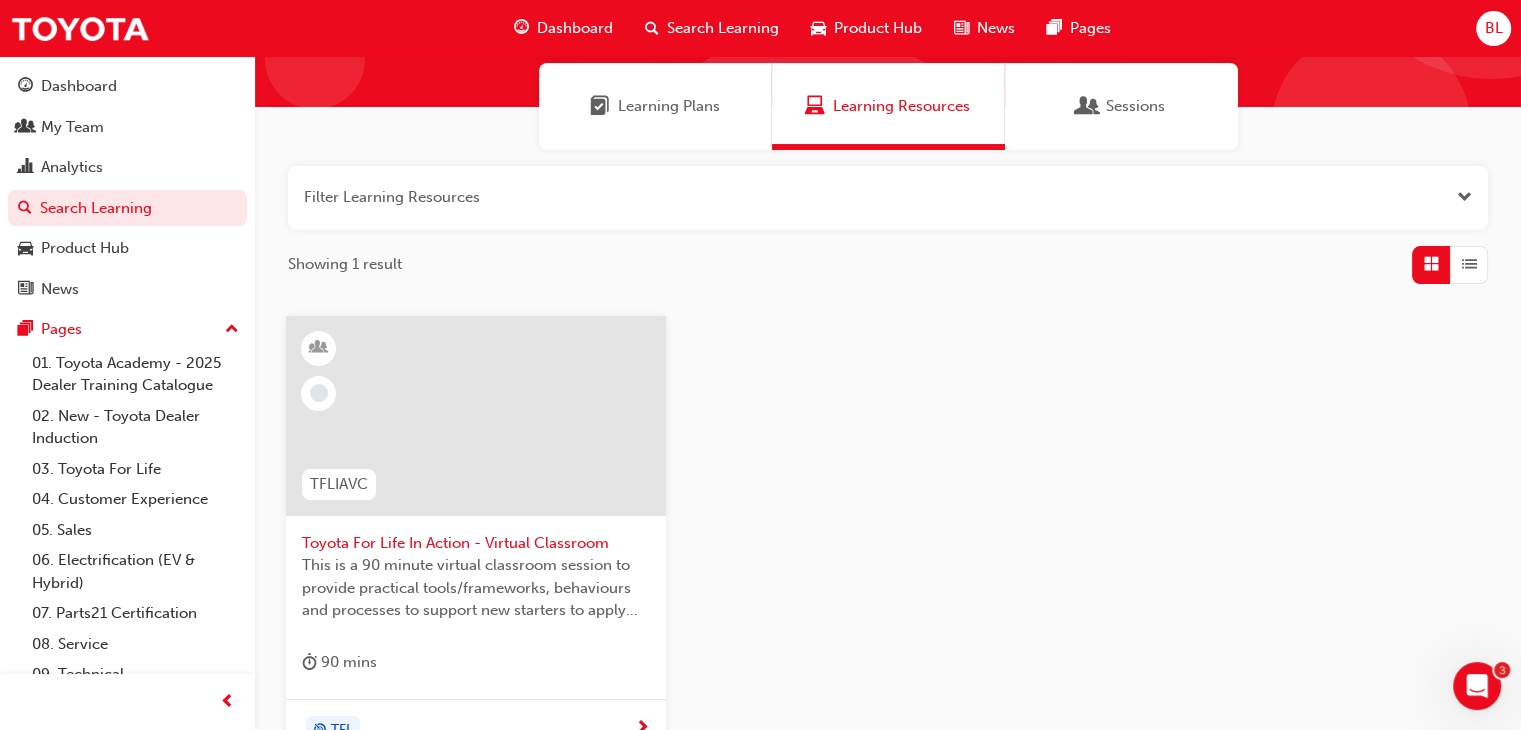 scroll, scrollTop: 300, scrollLeft: 0, axis: vertical 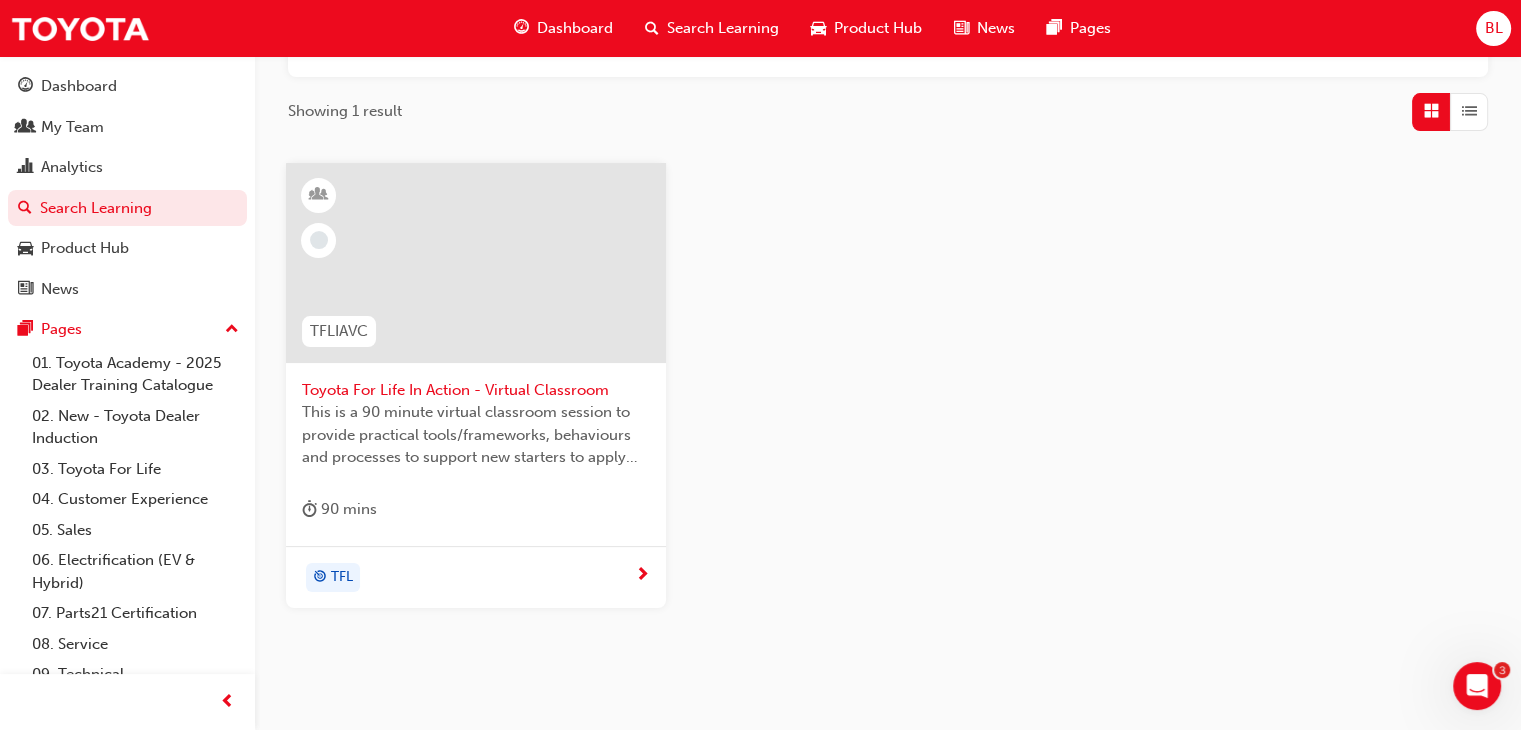 click at bounding box center (476, 279) 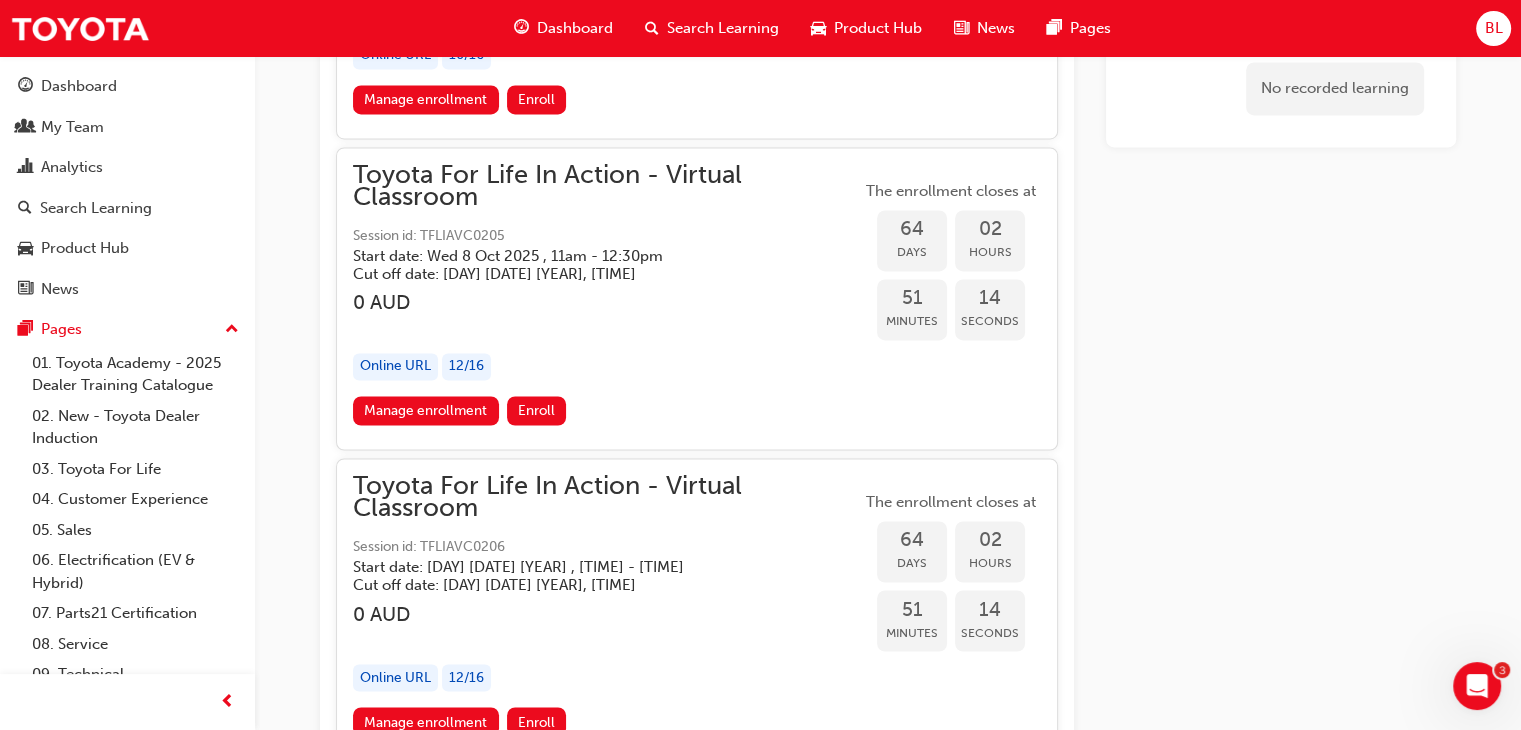 scroll, scrollTop: 26115, scrollLeft: 0, axis: vertical 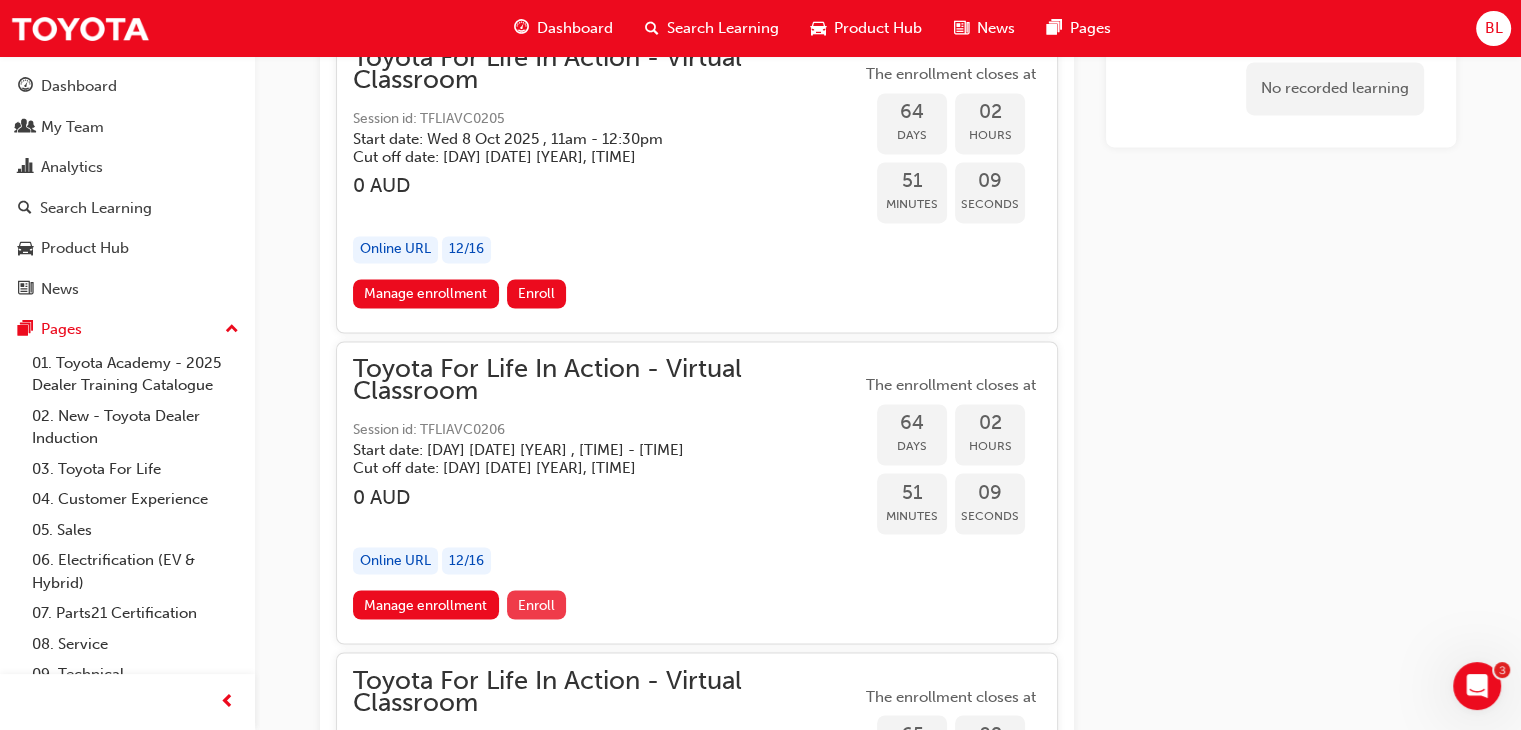 click on "Enroll" at bounding box center [536, 604] 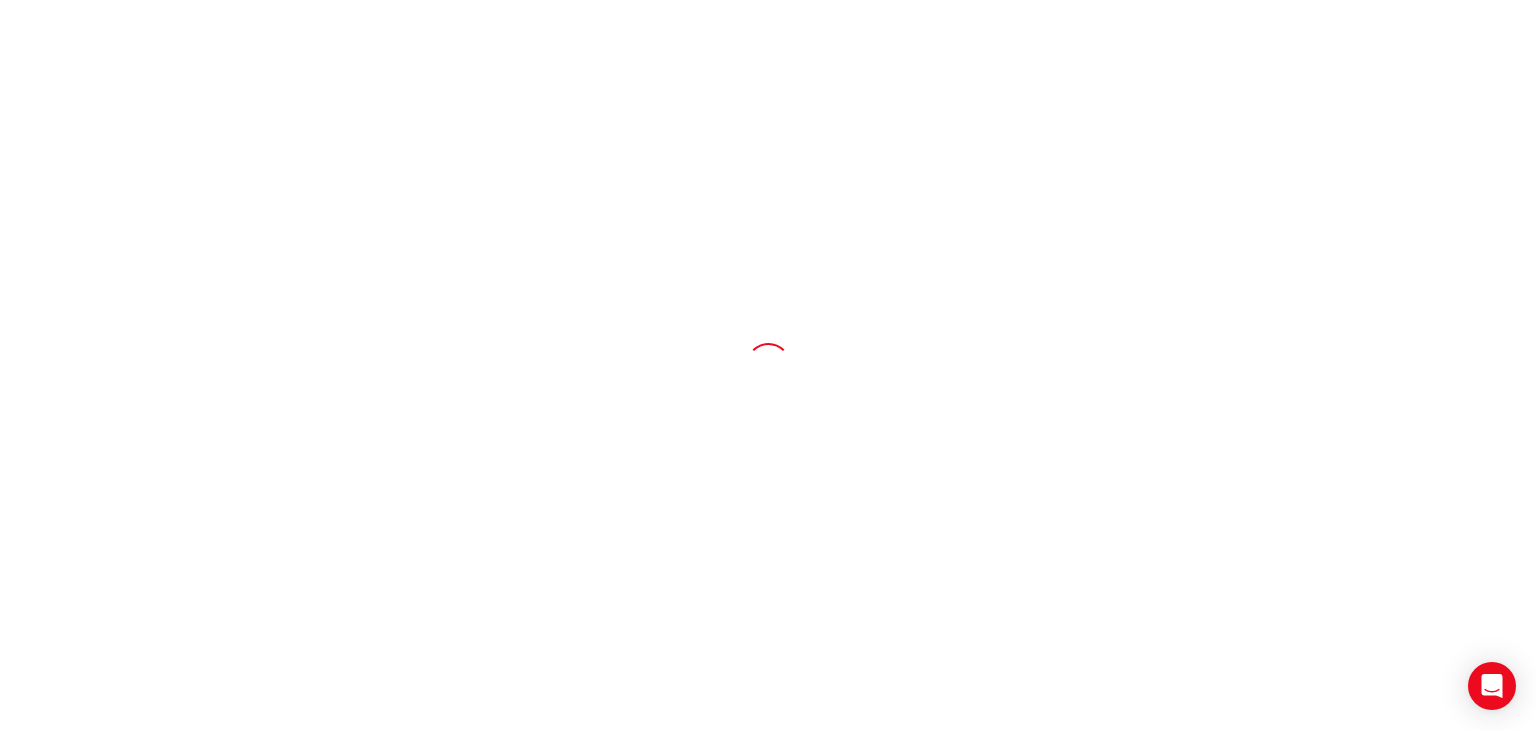 scroll, scrollTop: 0, scrollLeft: 0, axis: both 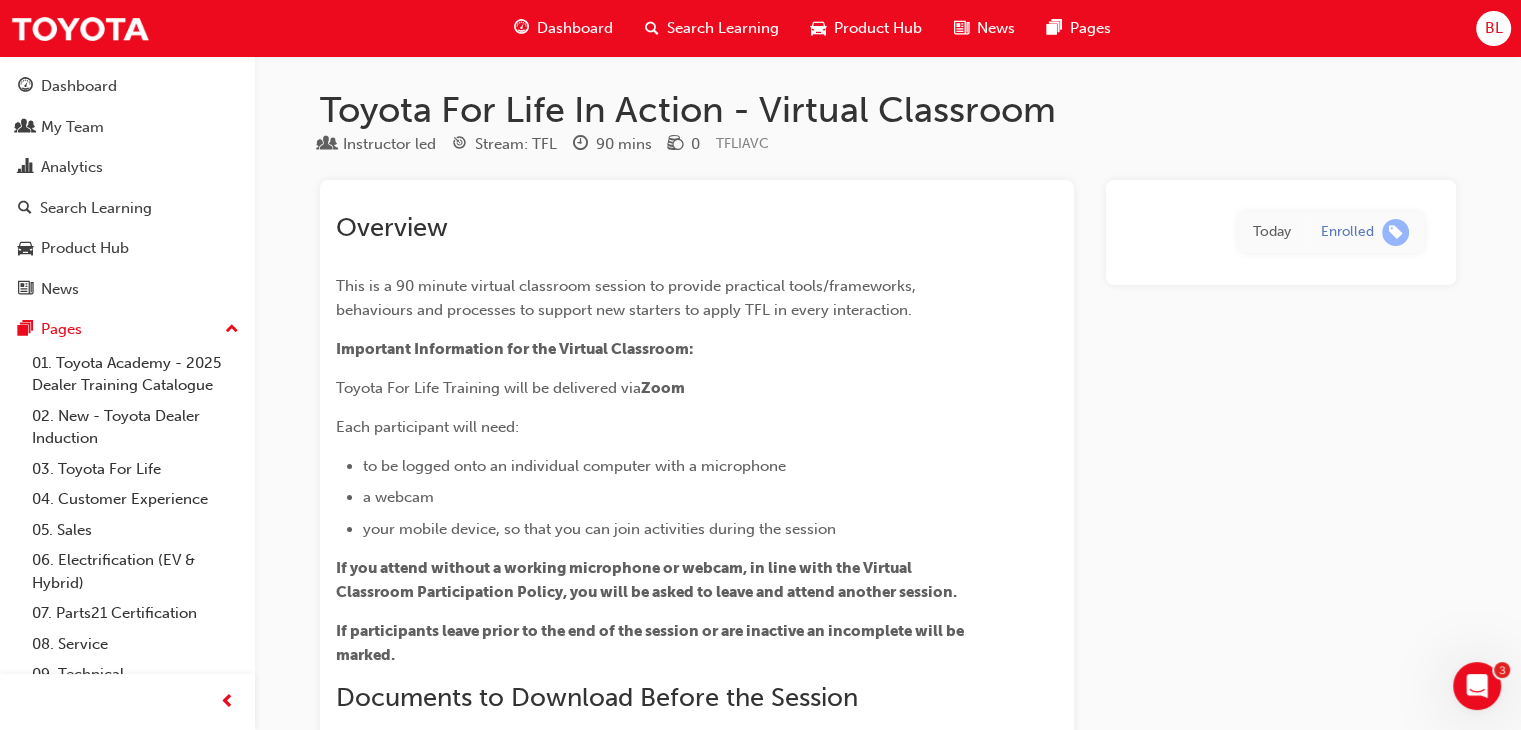 click on "Search Learning" at bounding box center (723, 28) 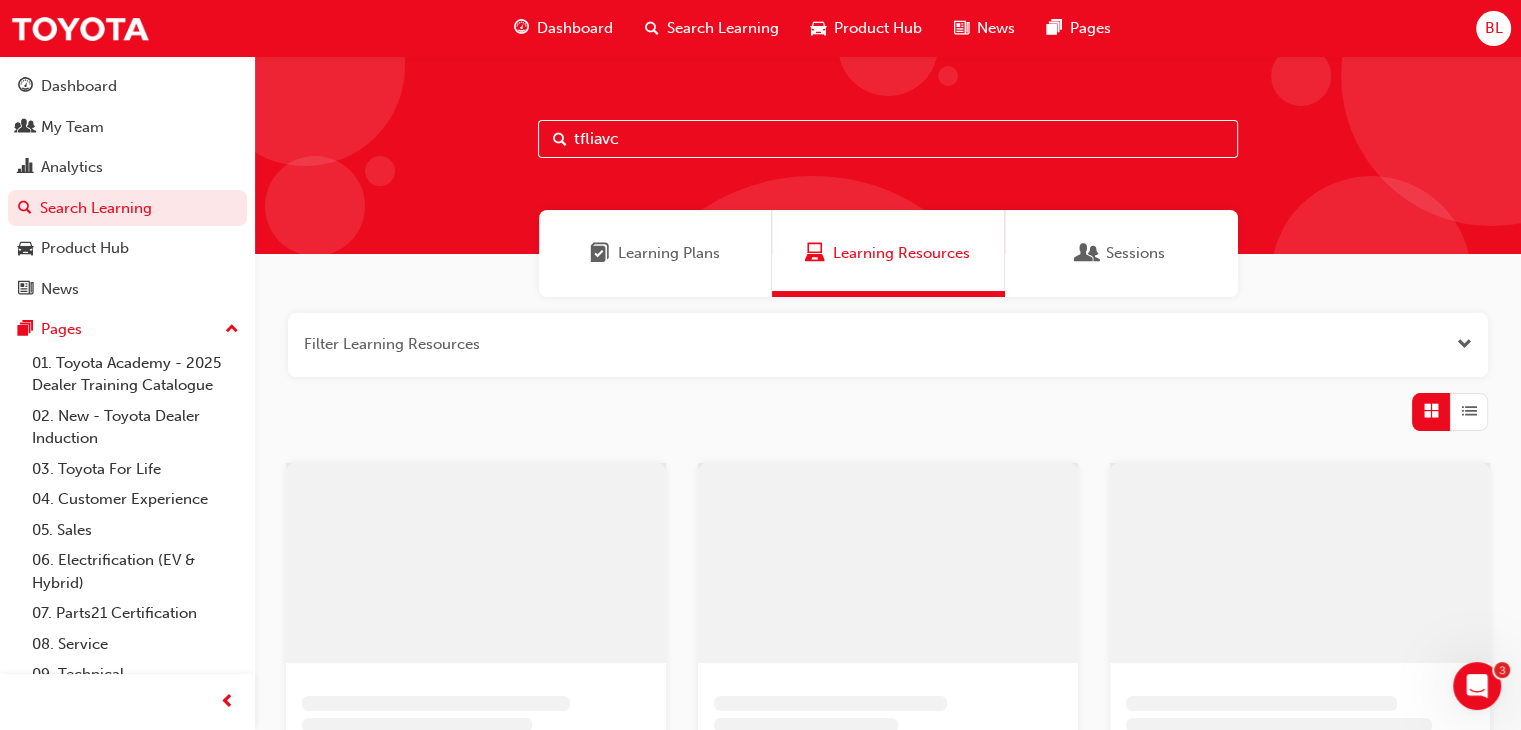 drag, startPoint x: 671, startPoint y: 152, endPoint x: 539, endPoint y: 149, distance: 132.03409 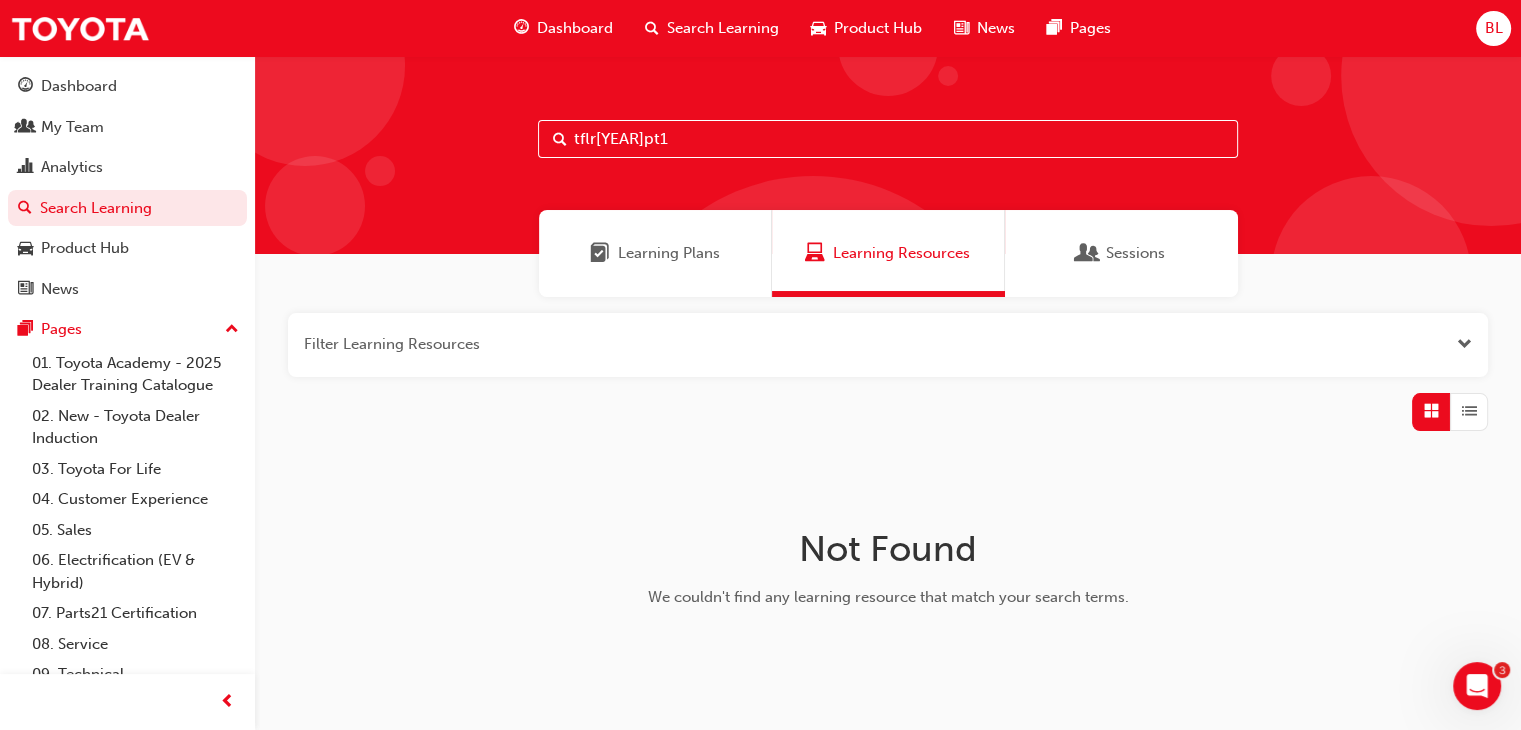 type on "tflr[YEAR]pt1" 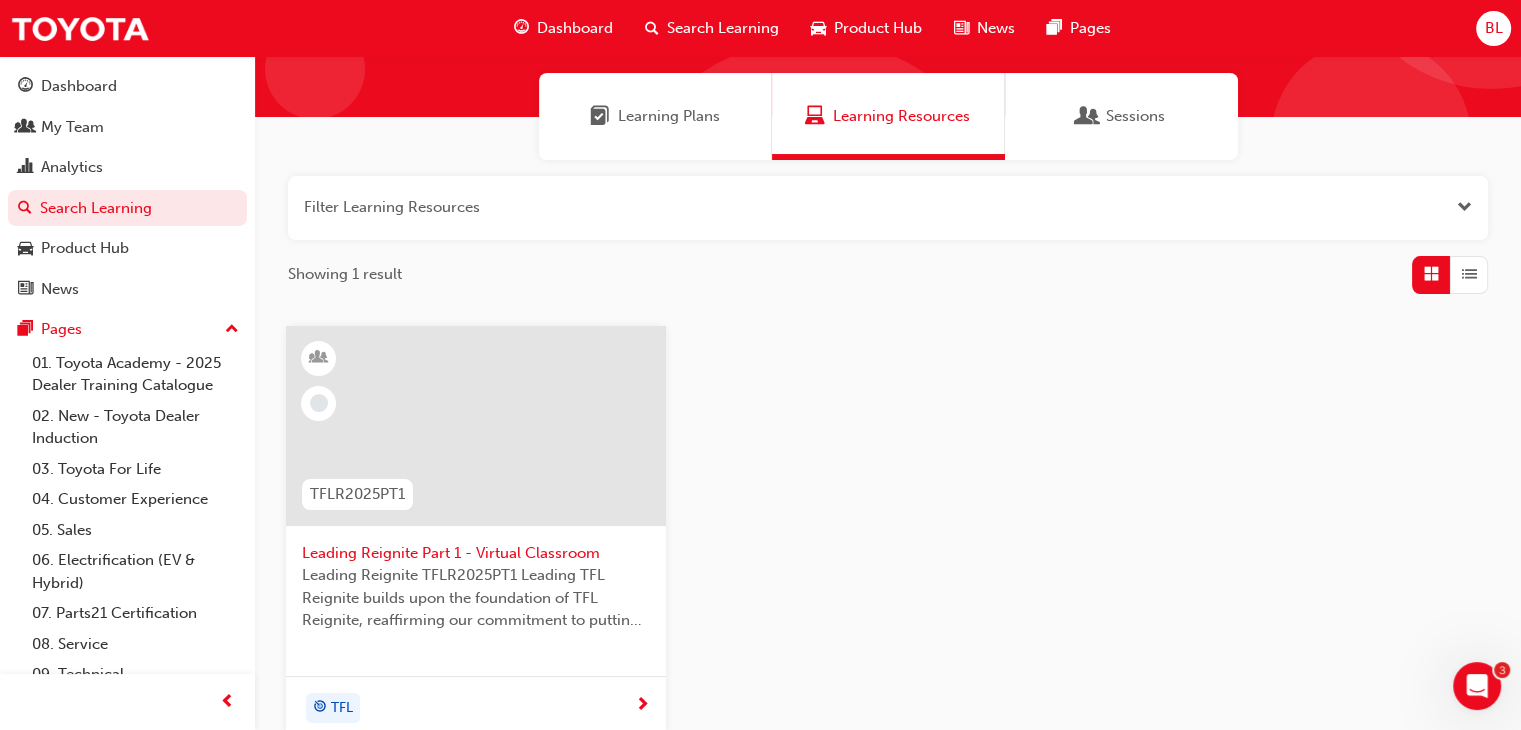 scroll, scrollTop: 300, scrollLeft: 0, axis: vertical 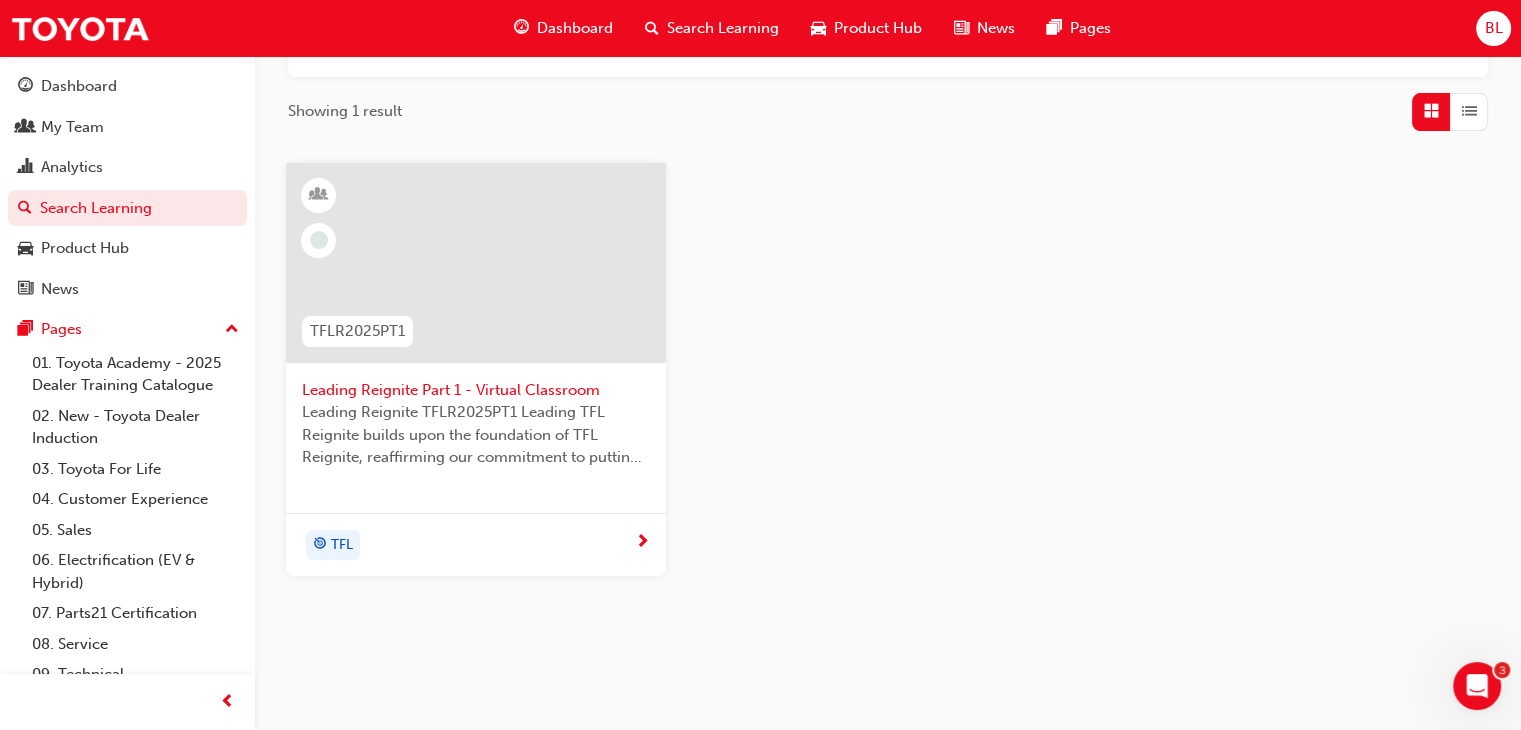 click on "TFL" at bounding box center [468, 545] 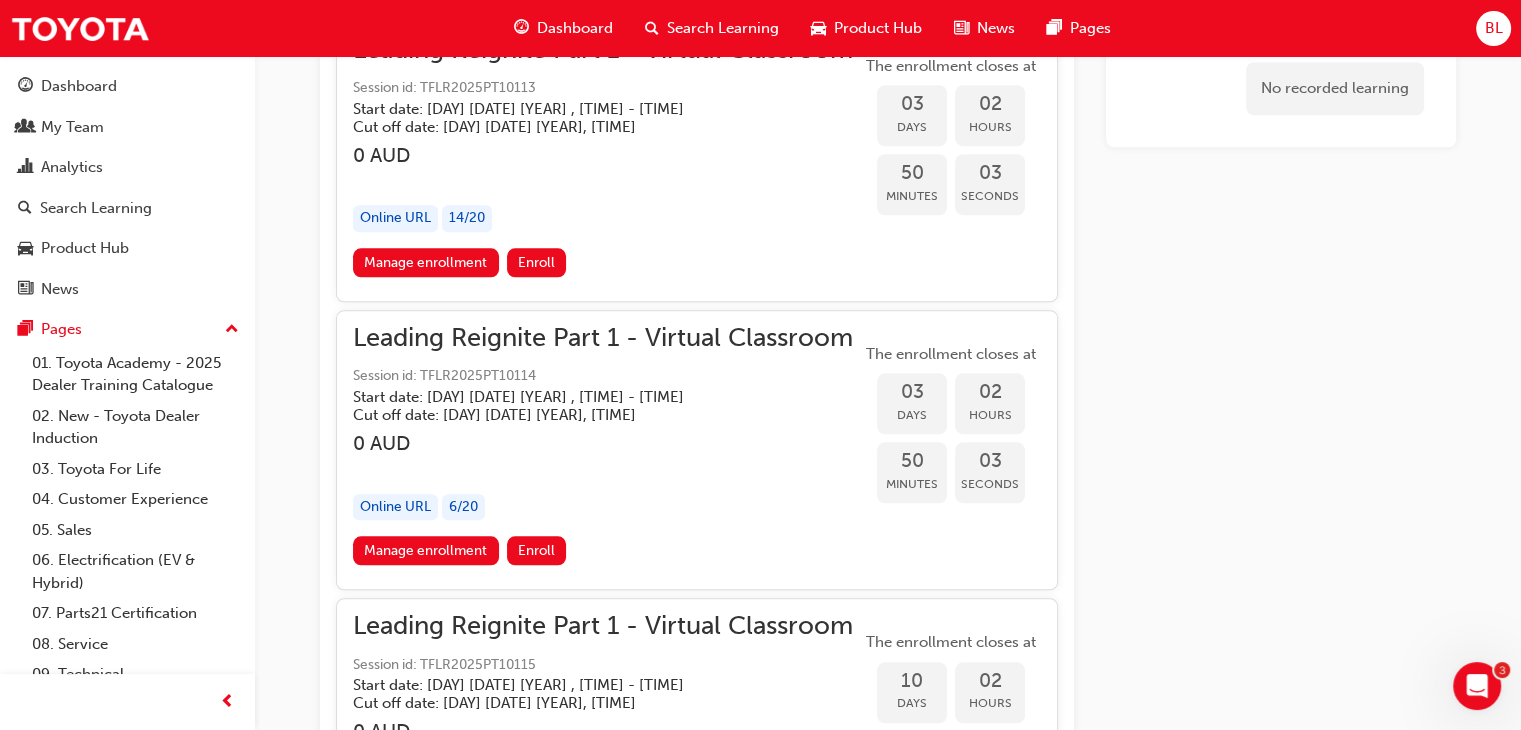 scroll, scrollTop: 1907, scrollLeft: 0, axis: vertical 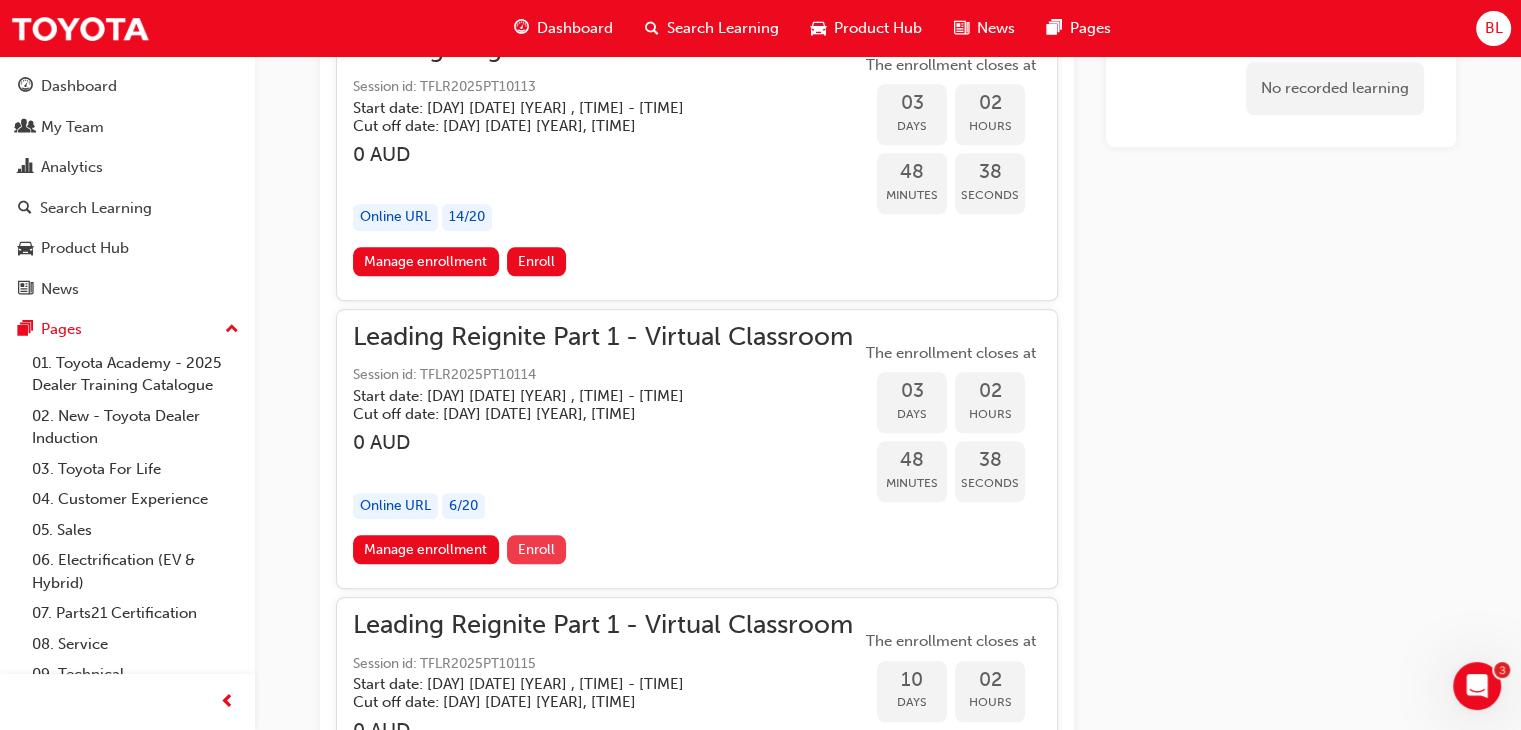 click on "Enroll" at bounding box center (536, 549) 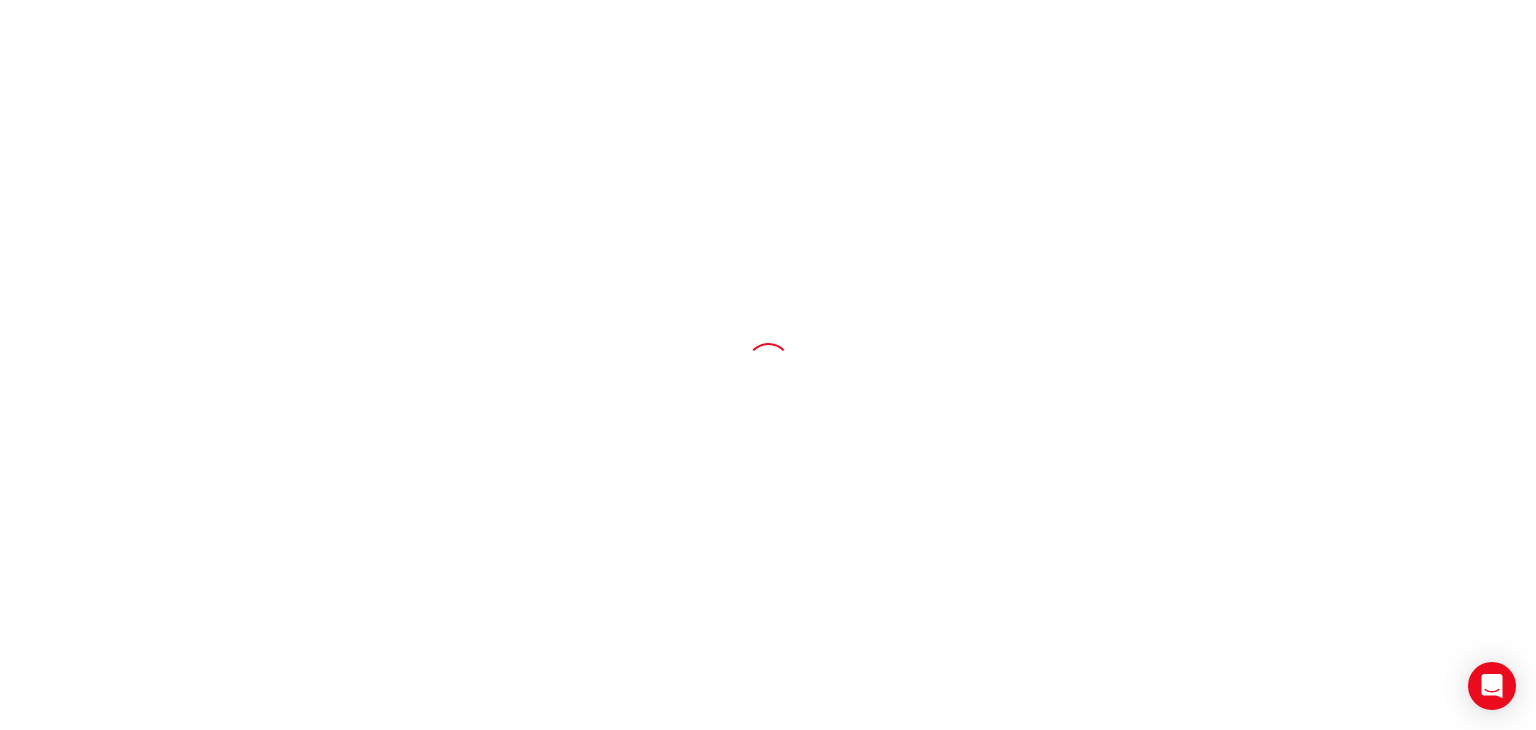 scroll, scrollTop: 0, scrollLeft: 0, axis: both 